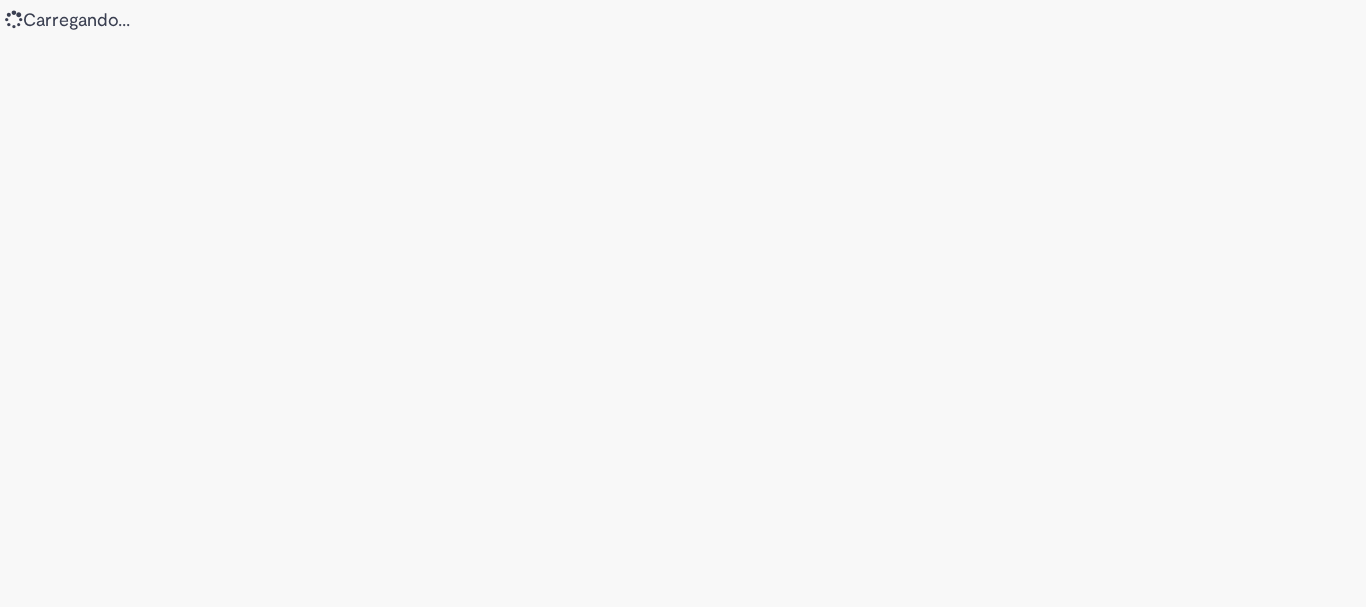 scroll, scrollTop: 0, scrollLeft: 0, axis: both 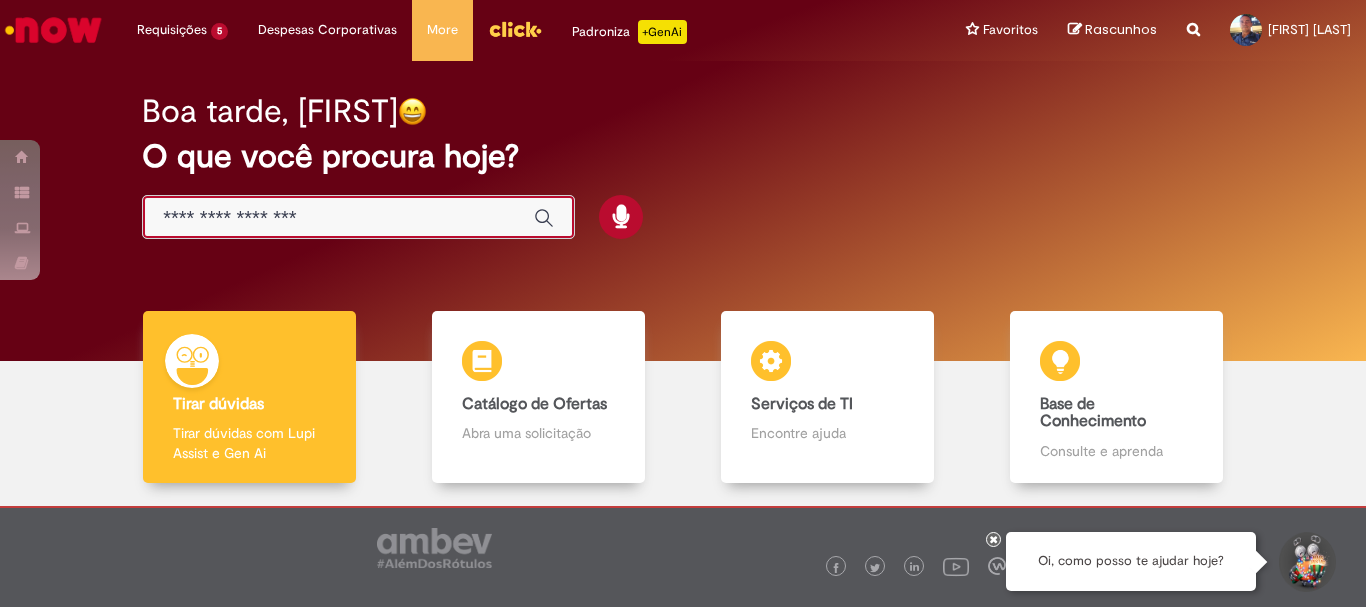 click at bounding box center (338, 218) 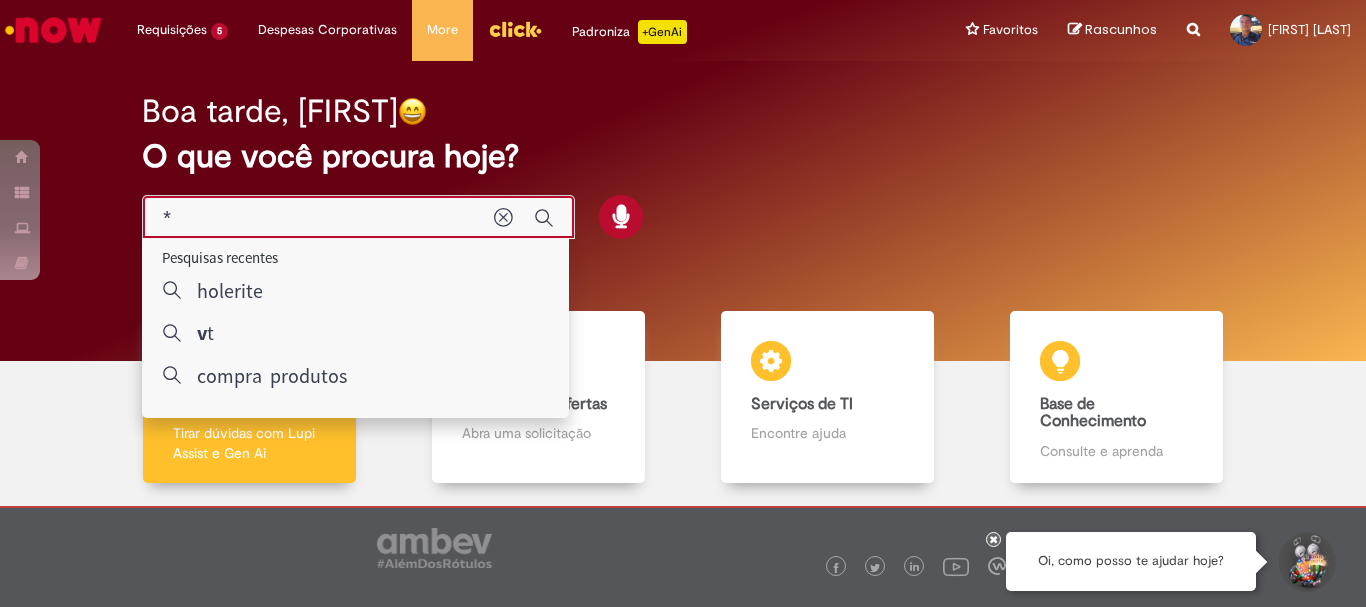 type on "**" 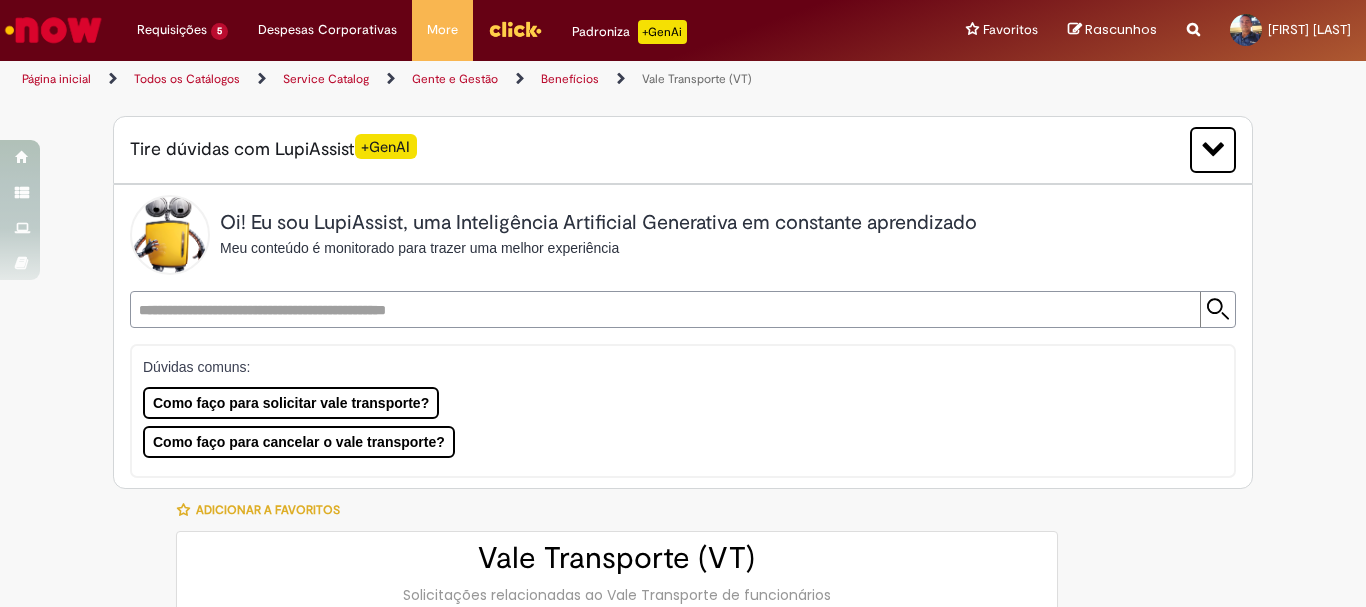 type on "********" 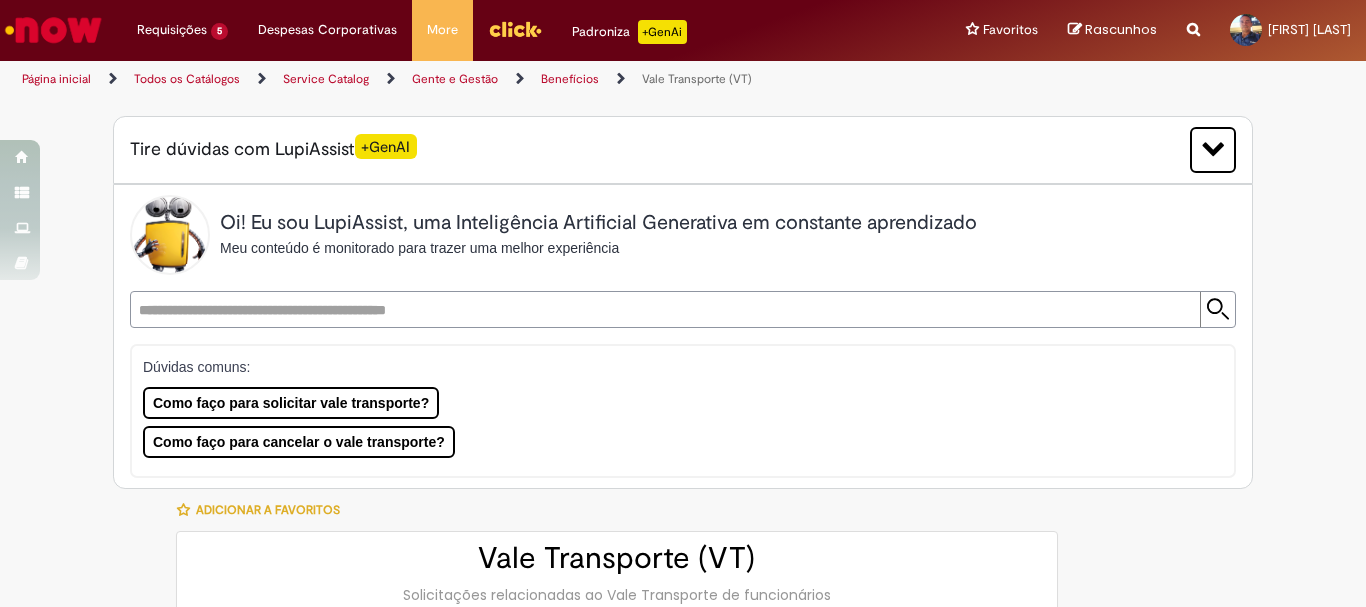type on "**********" 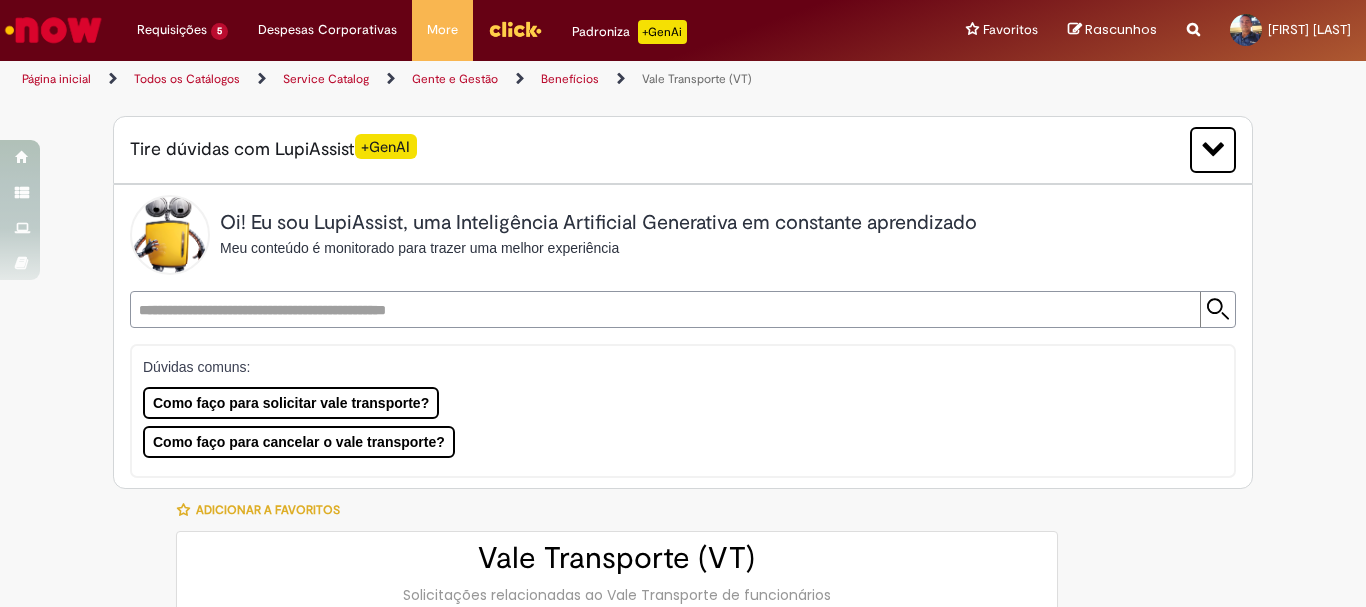 type on "**********" 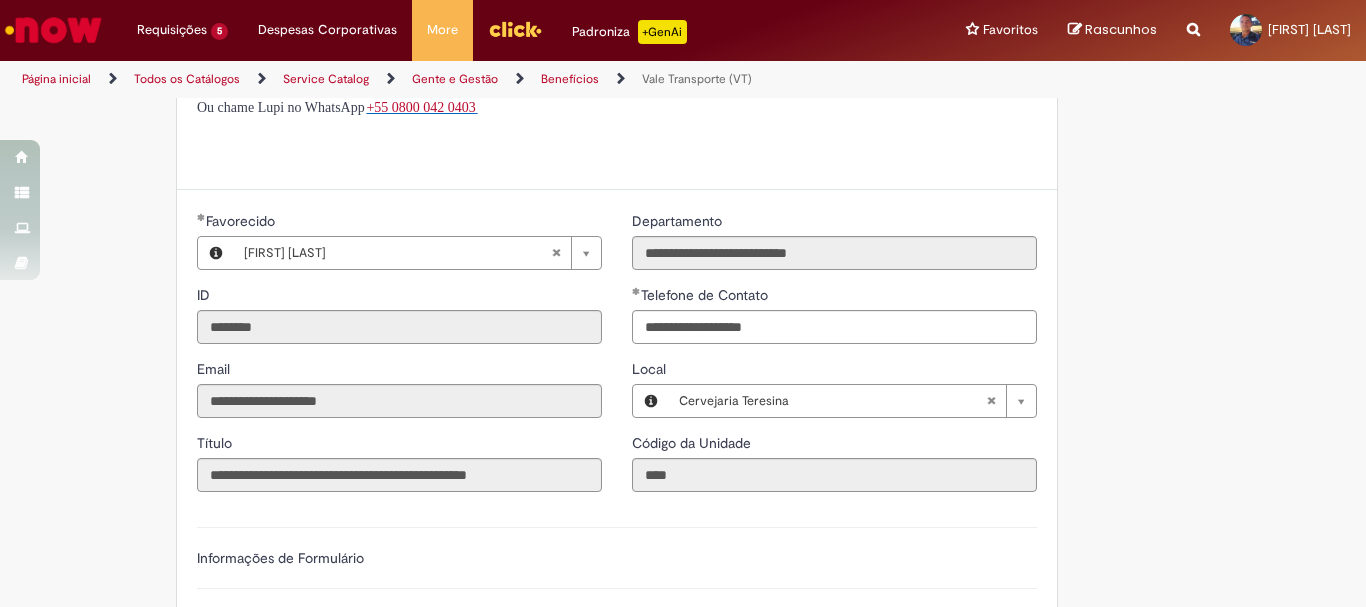 scroll, scrollTop: 275, scrollLeft: 0, axis: vertical 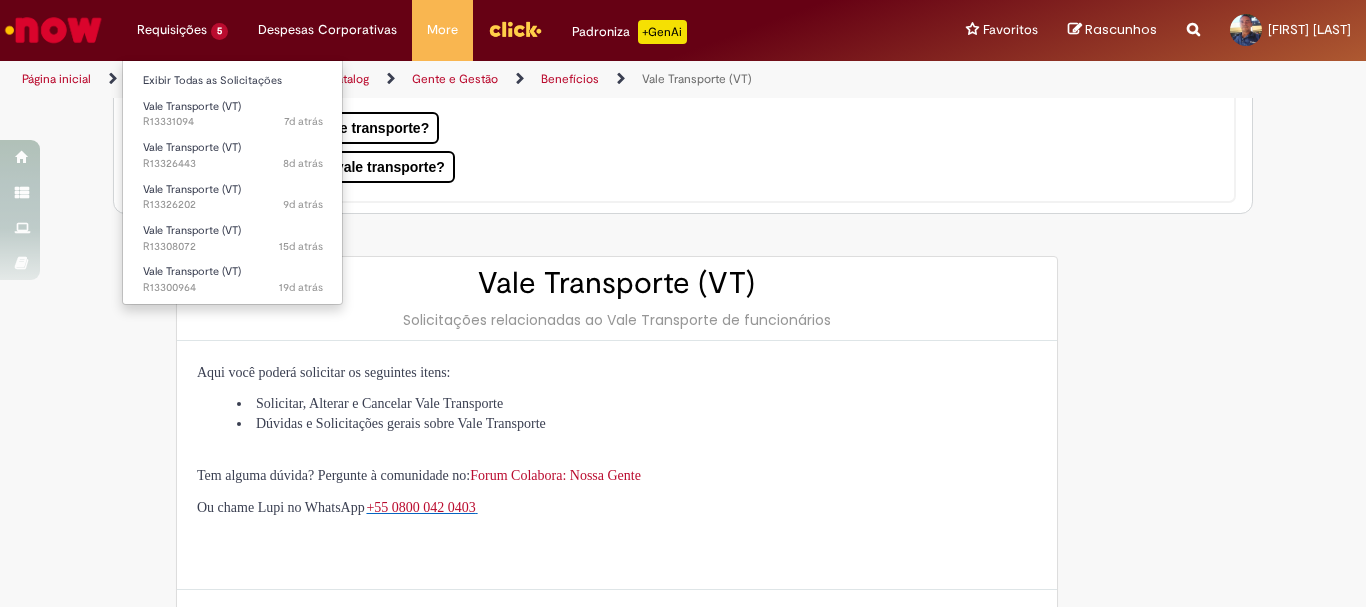 click on "Requisições   5
Exibir Todas as Solicitações
Vale Transporte (VT)
7d atrás 7 dias atrás  R13331094
Vale Transporte (VT)
8d atrás 8 dias atrás  R13326443
Vale Transporte (VT)
9d atrás 9 dias atrás  R13326202
Vale Transporte (VT)
15d atrás 15 dias atrás  R13308072
Vale Transporte (VT)
19d atrás 19 dias atrás  R13300964" at bounding box center [182, 30] 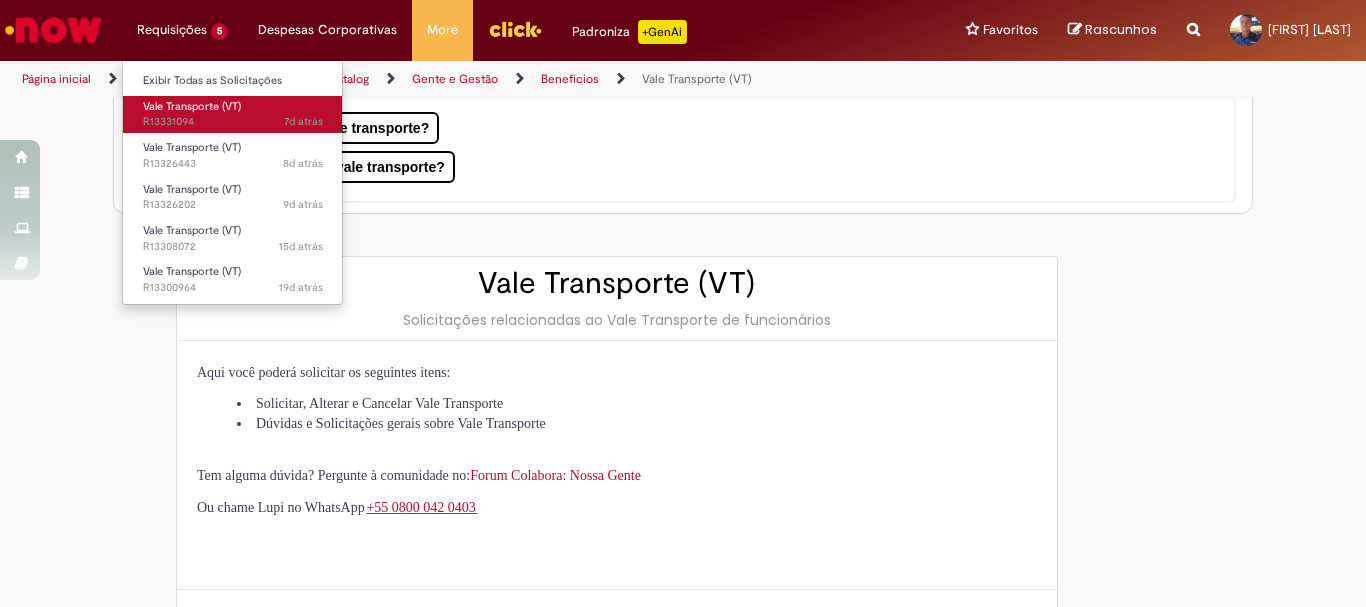 click on "Vale Transporte (VT)" at bounding box center [192, 106] 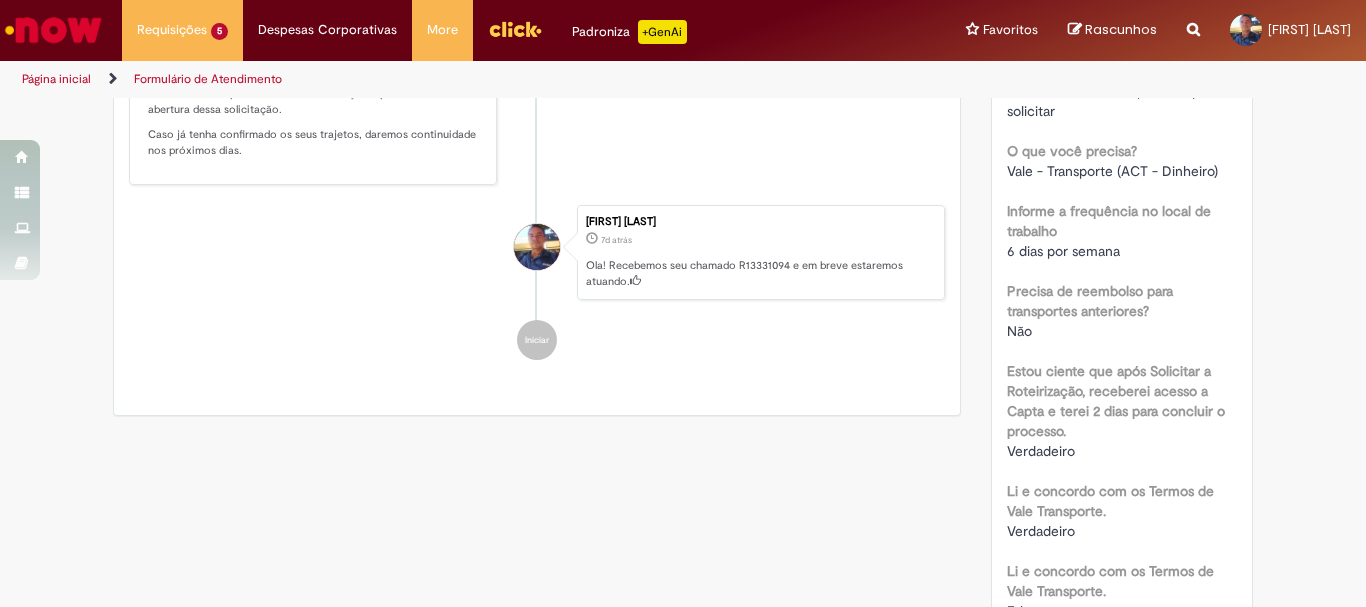 scroll, scrollTop: 31, scrollLeft: 0, axis: vertical 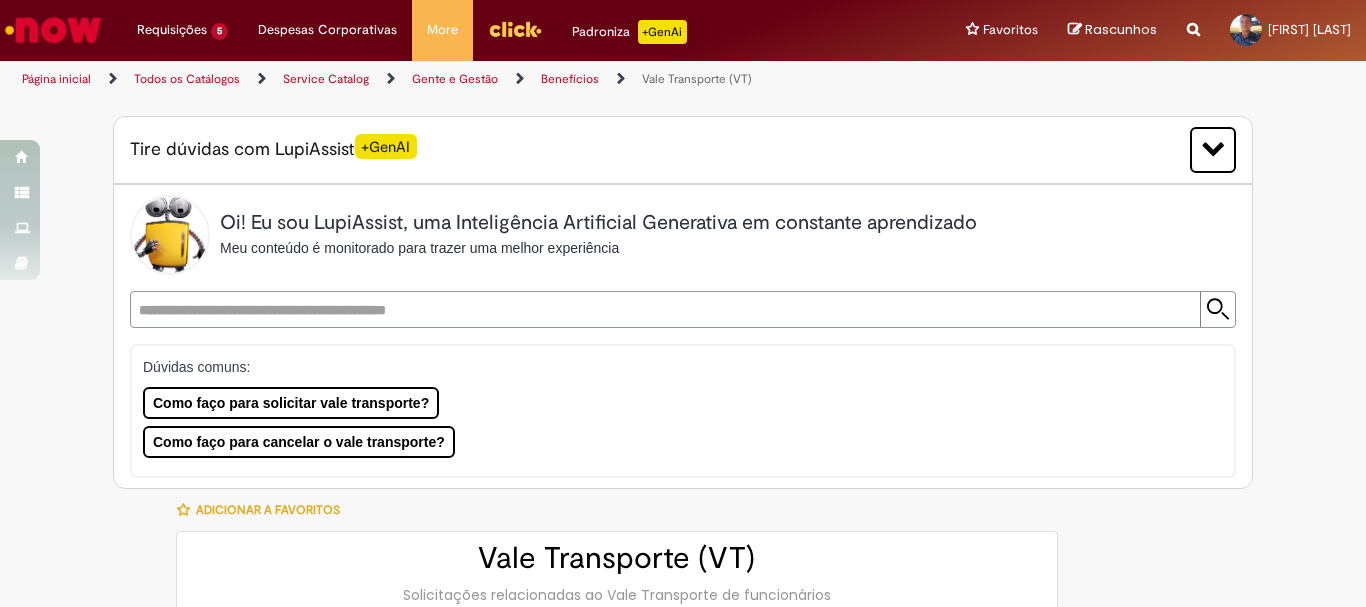 type on "********" 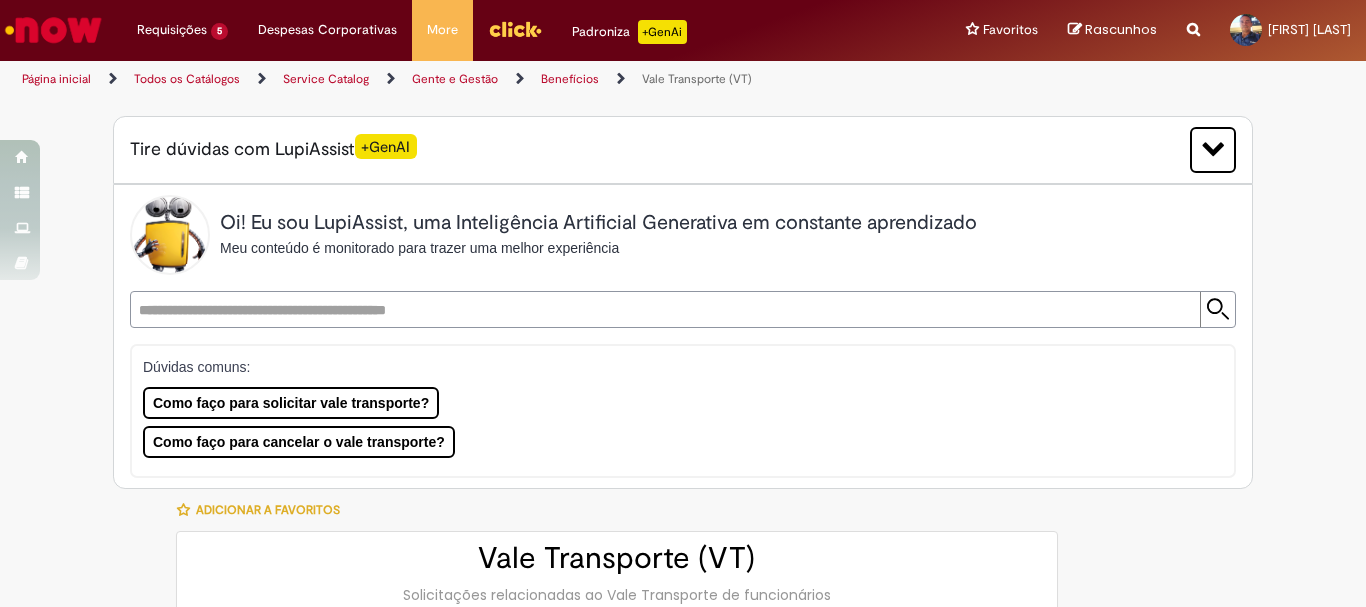 type on "**********" 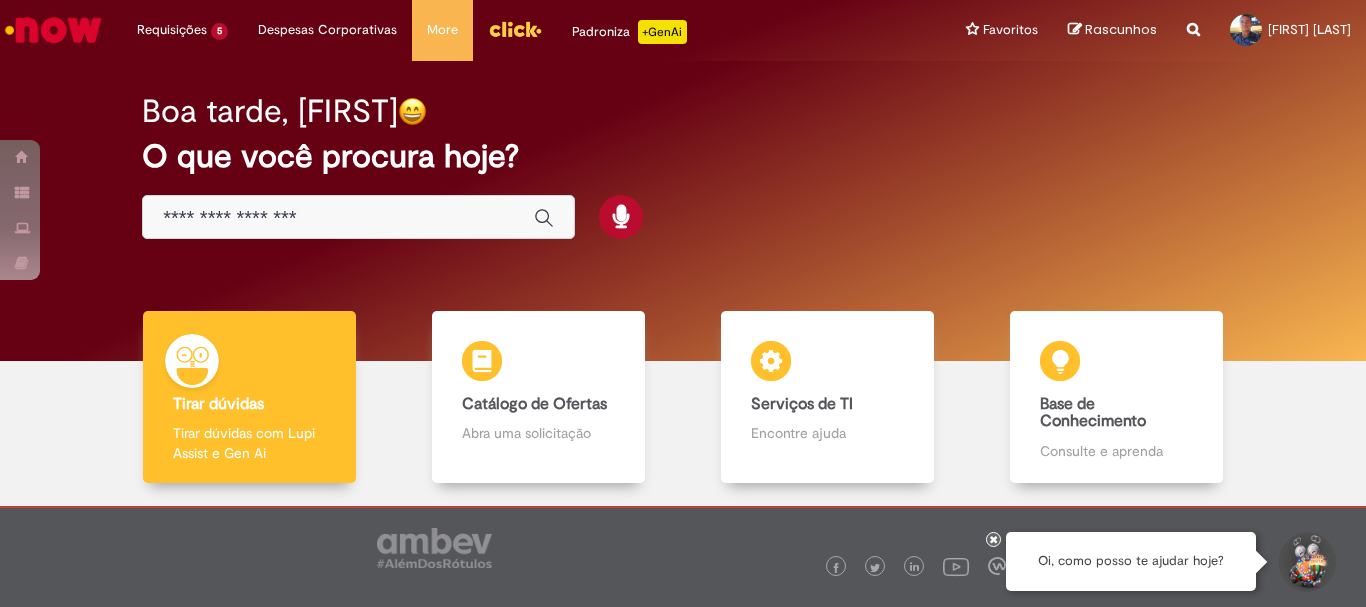 click at bounding box center [338, 218] 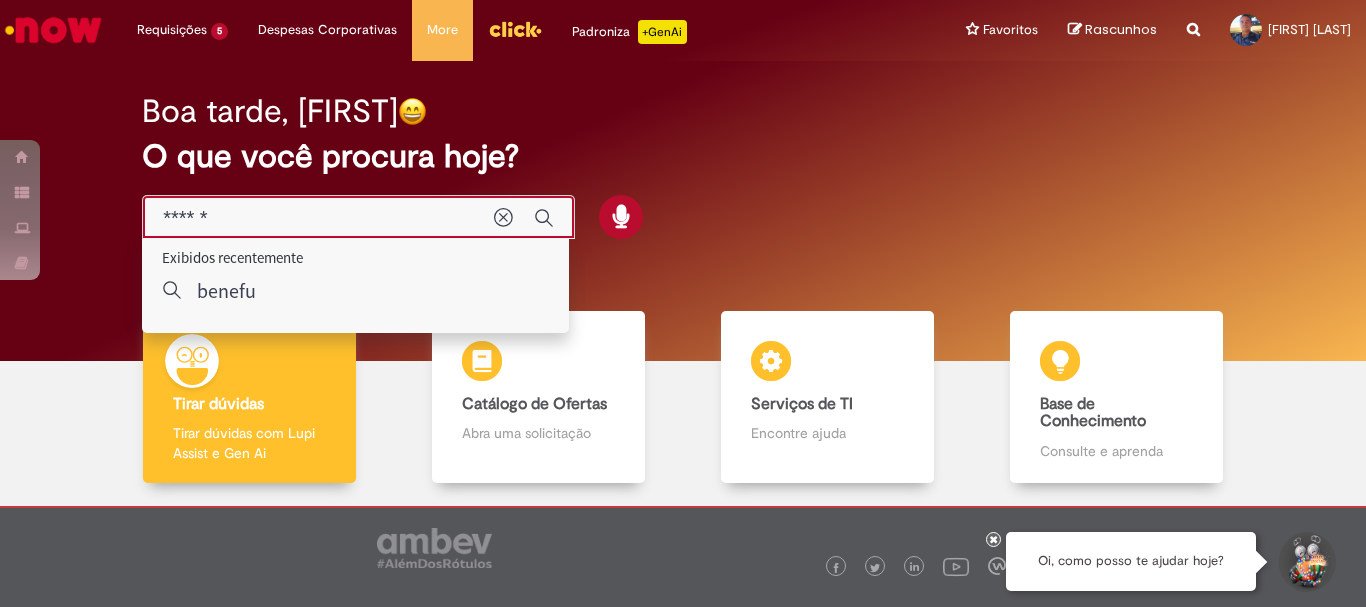 type on "*****" 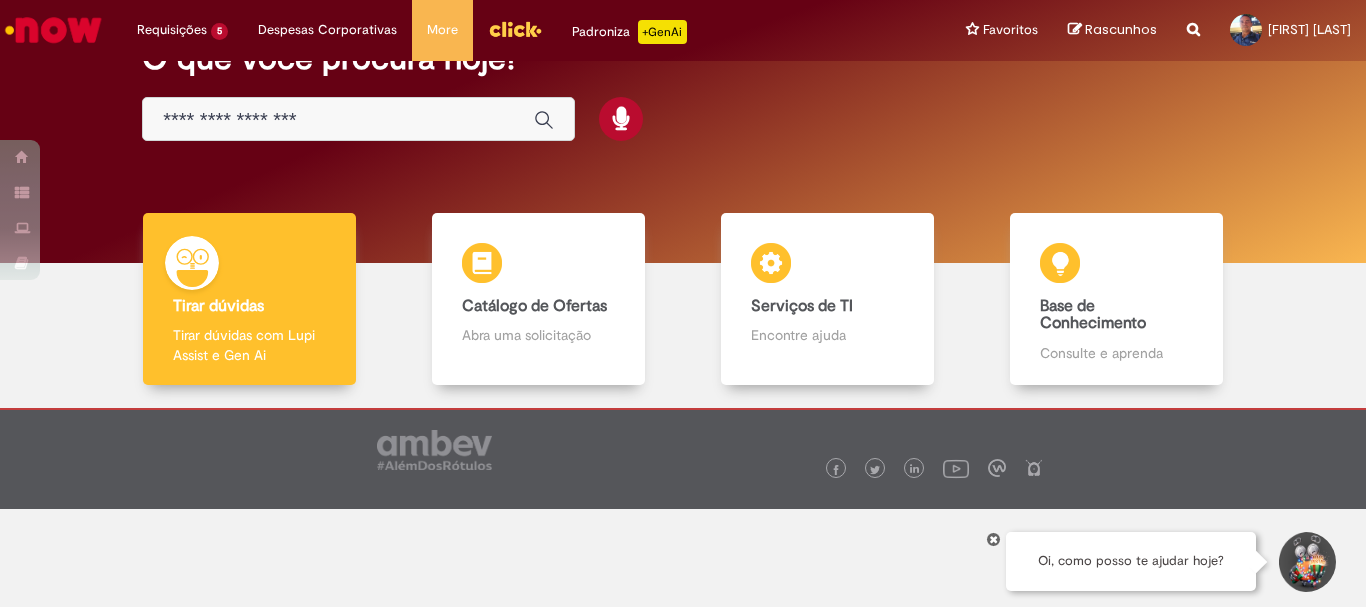 scroll, scrollTop: 0, scrollLeft: 0, axis: both 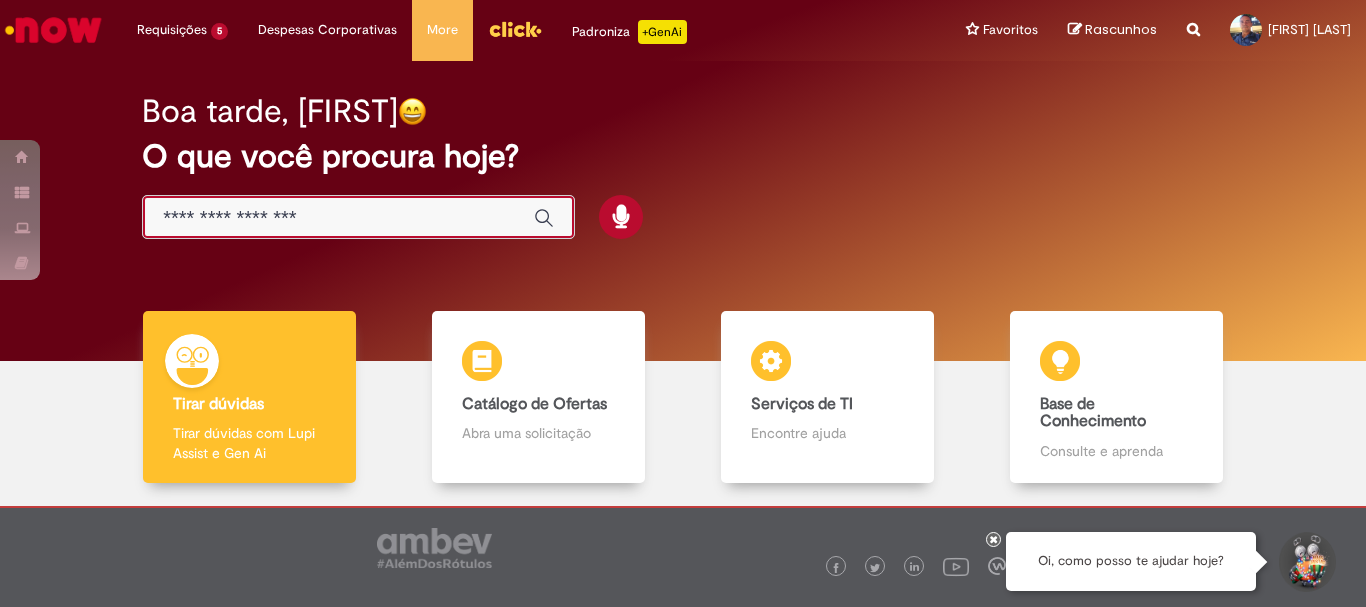 click at bounding box center (338, 218) 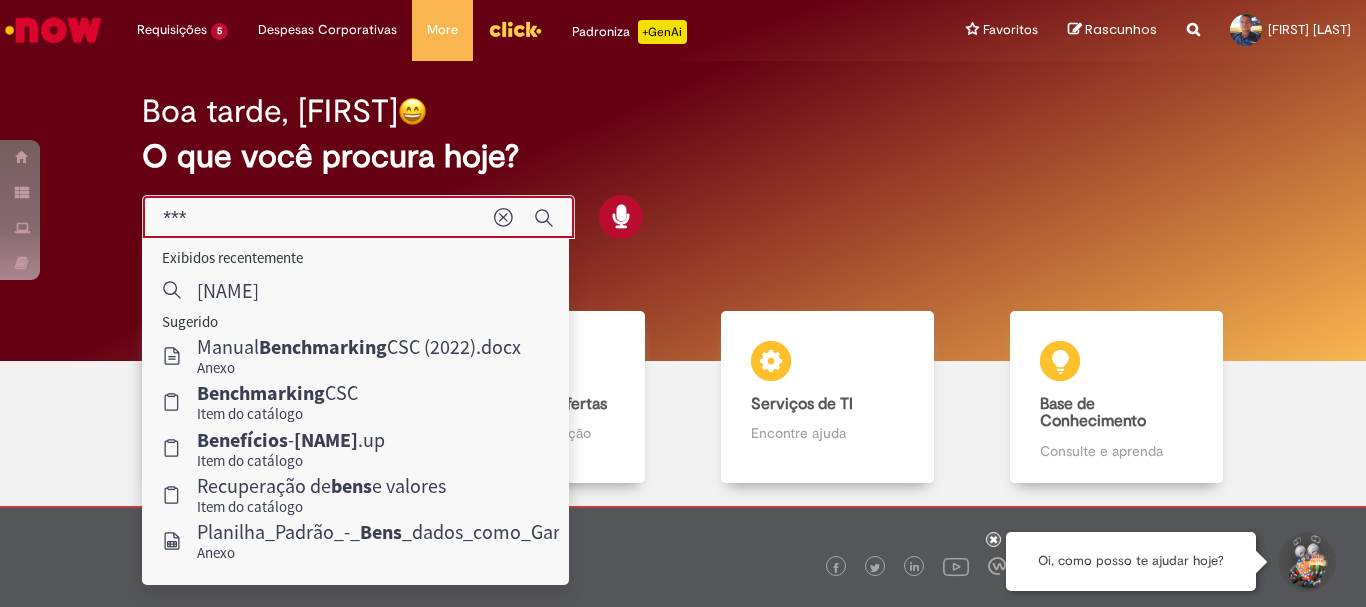 type on "****" 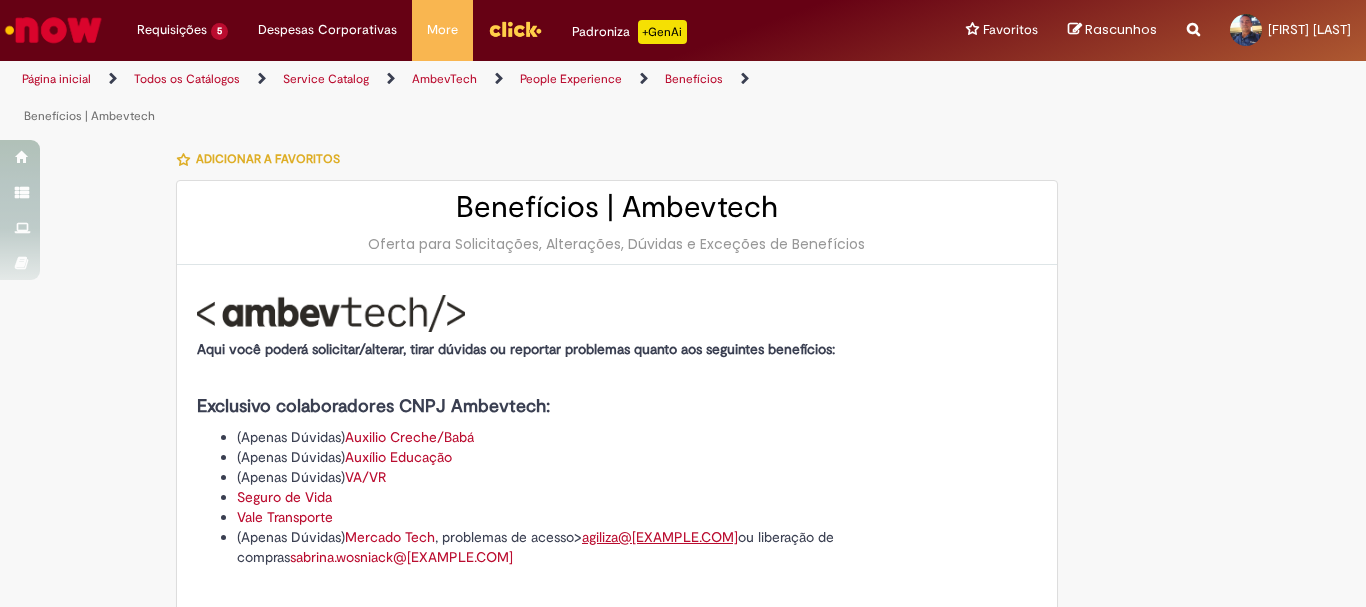 type on "********" 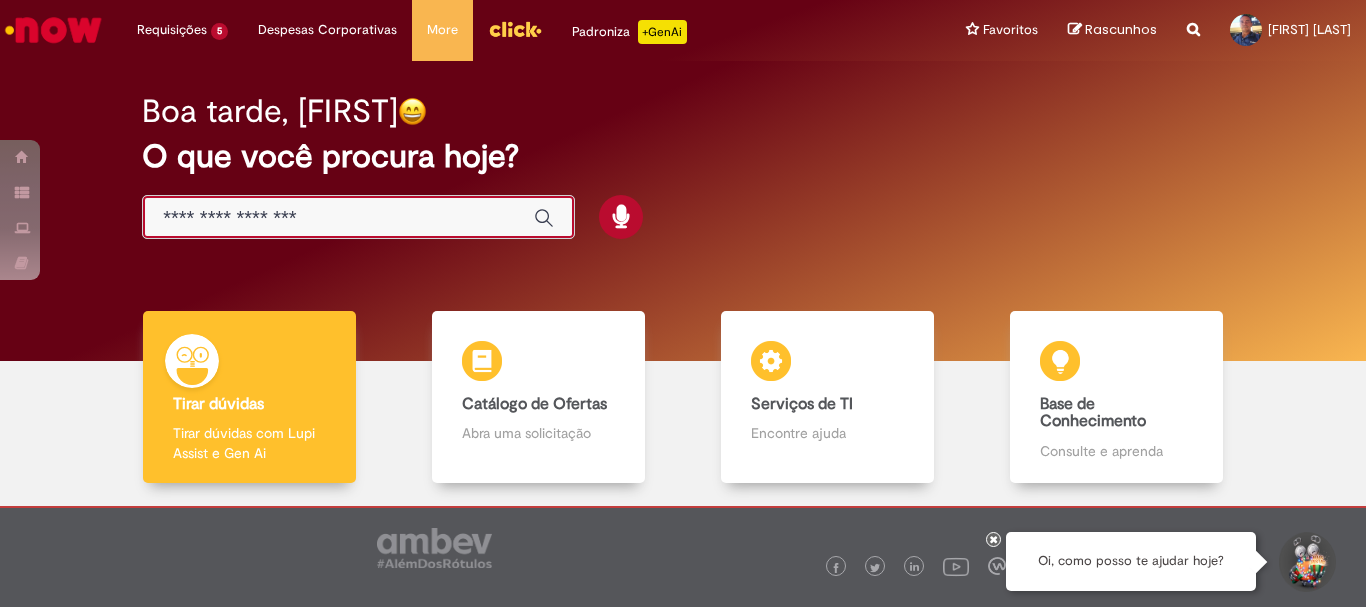 click at bounding box center [338, 218] 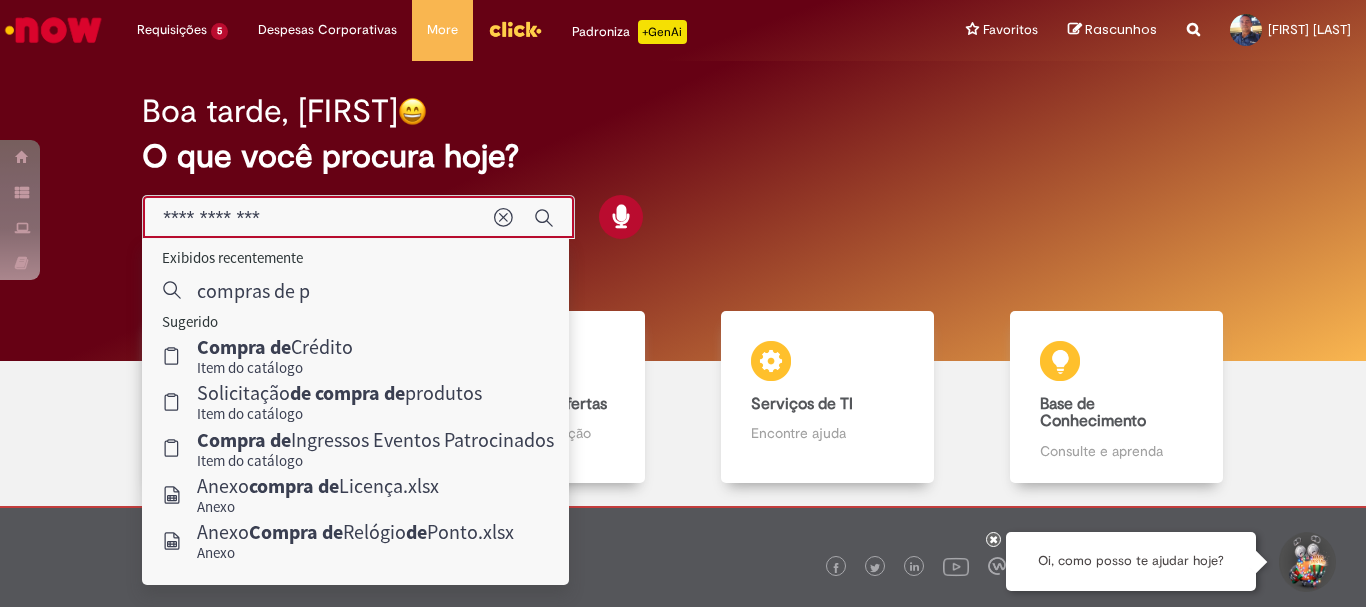 type on "**********" 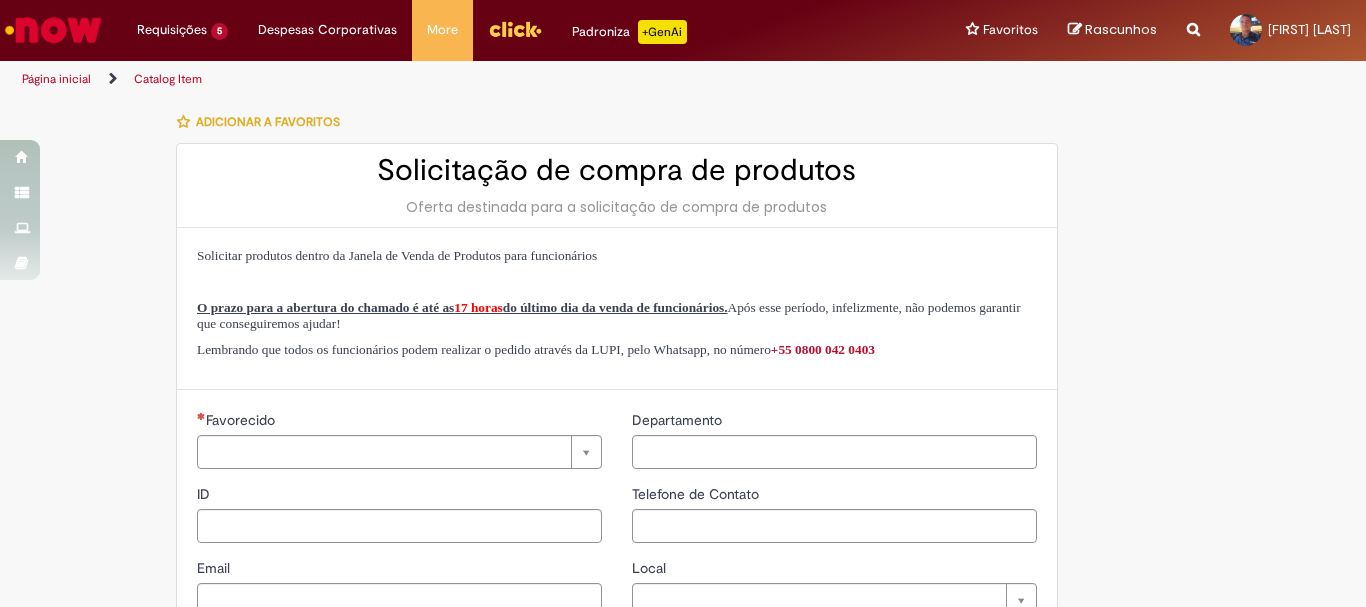 type on "********" 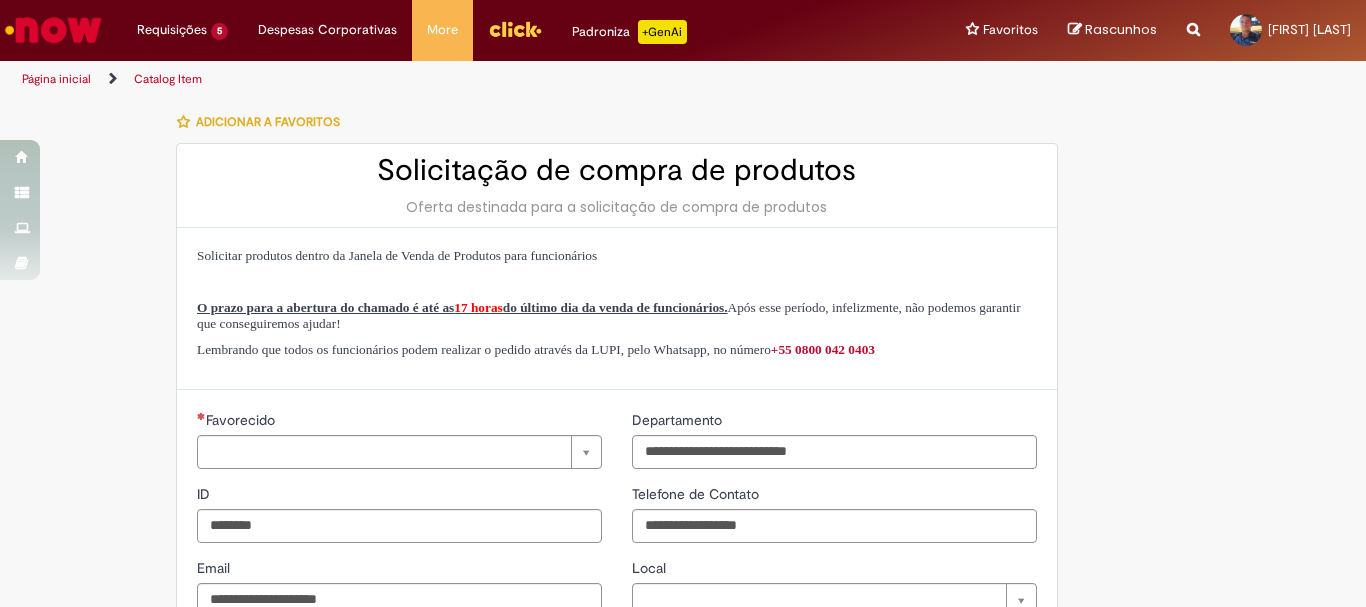 type on "**********" 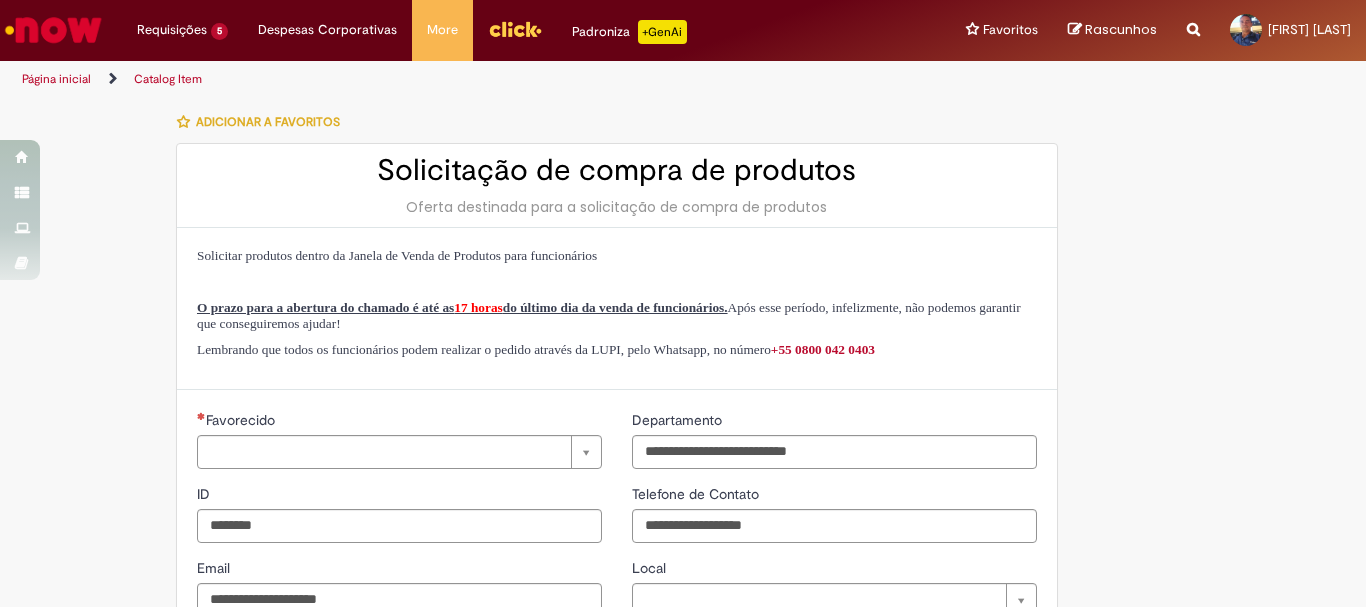 type on "**********" 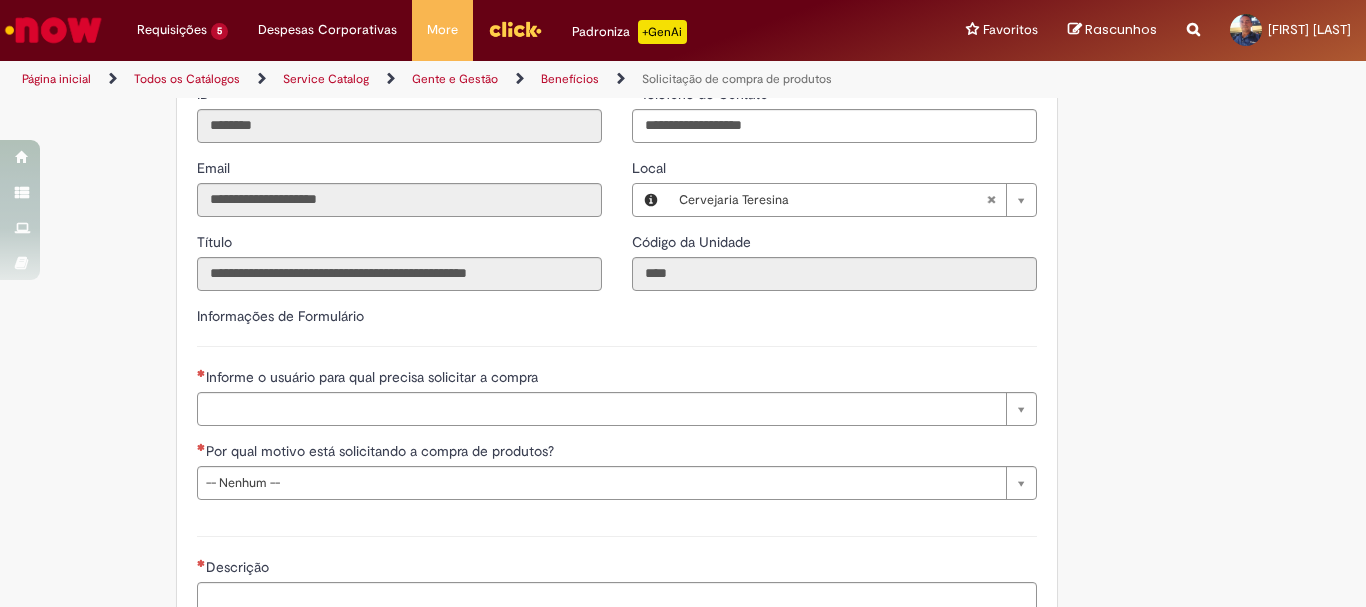 scroll, scrollTop: 200, scrollLeft: 0, axis: vertical 